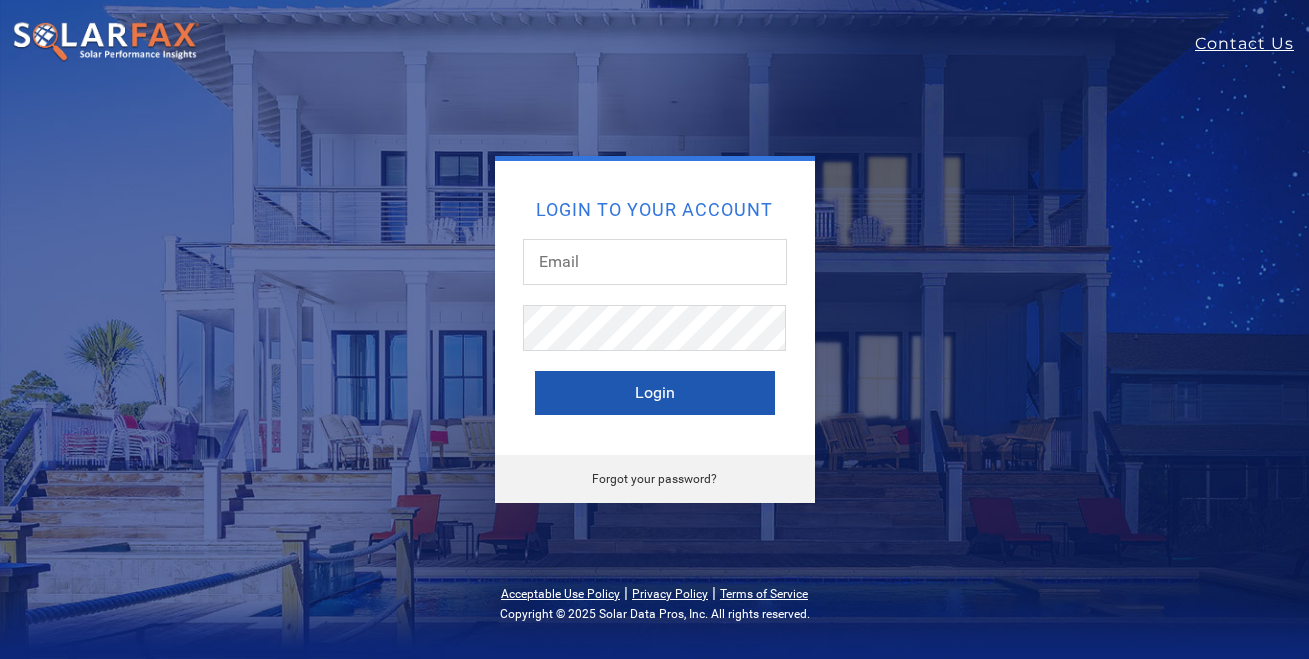 scroll, scrollTop: 0, scrollLeft: 0, axis: both 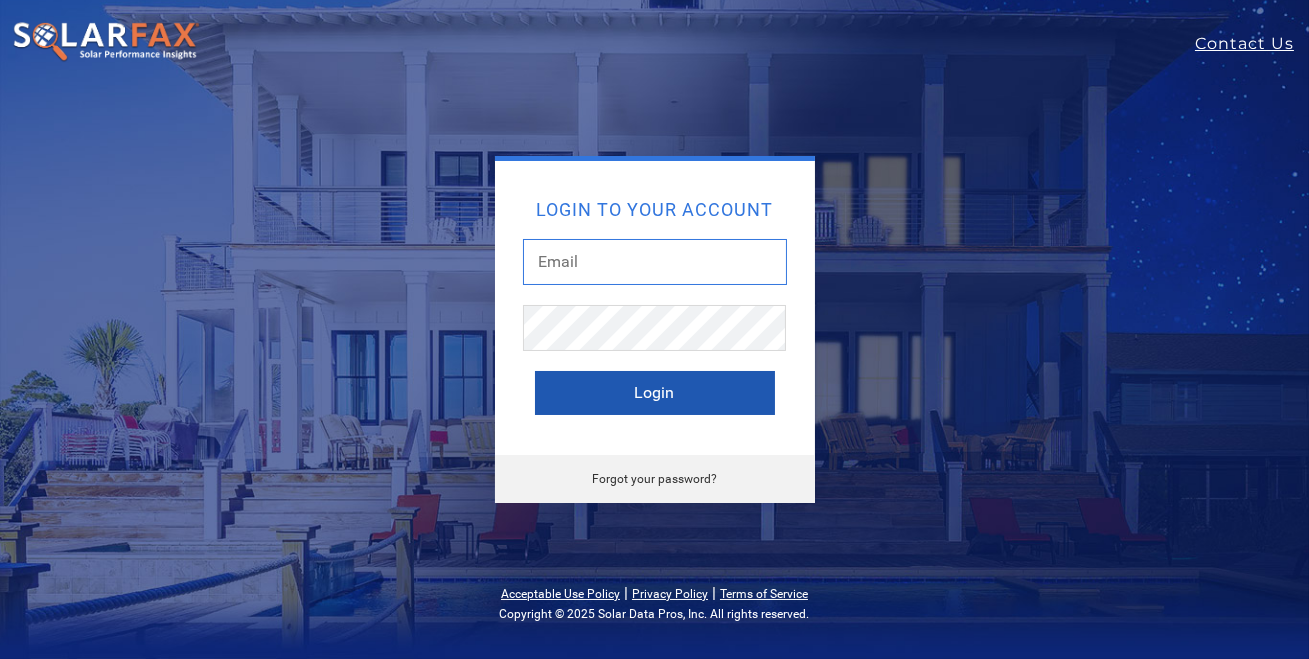 type on "monty@photonbrothers.com" 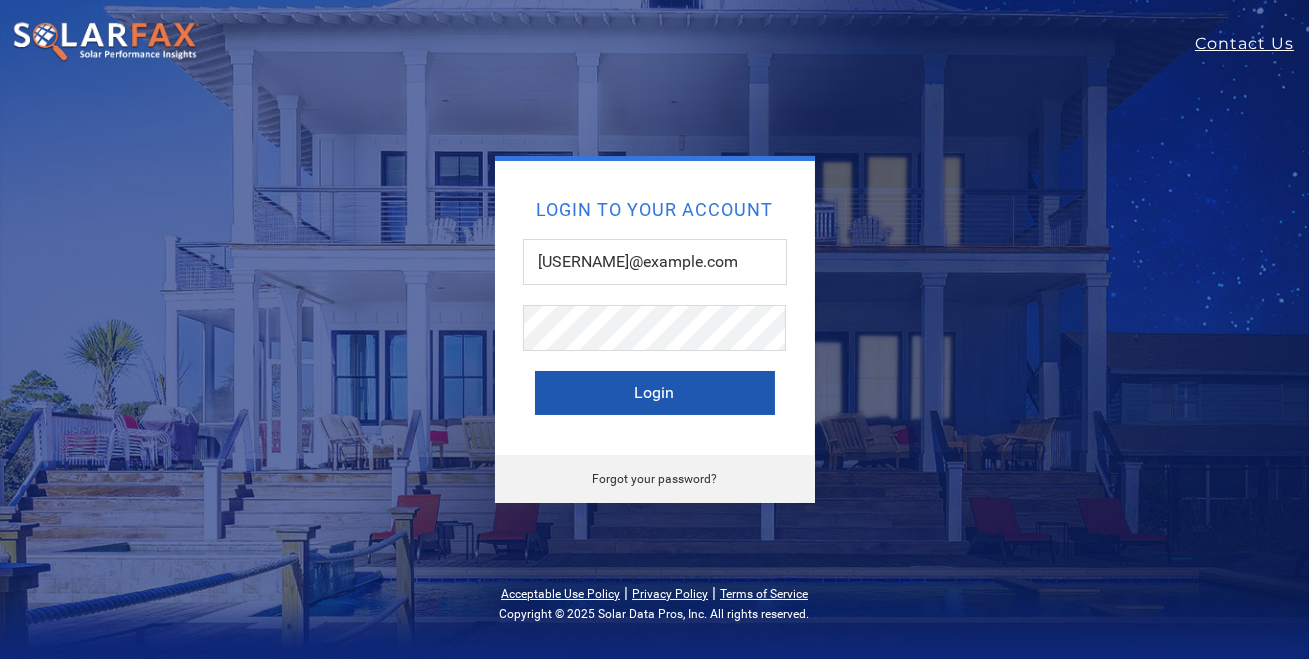 click on "Login" at bounding box center [655, 393] 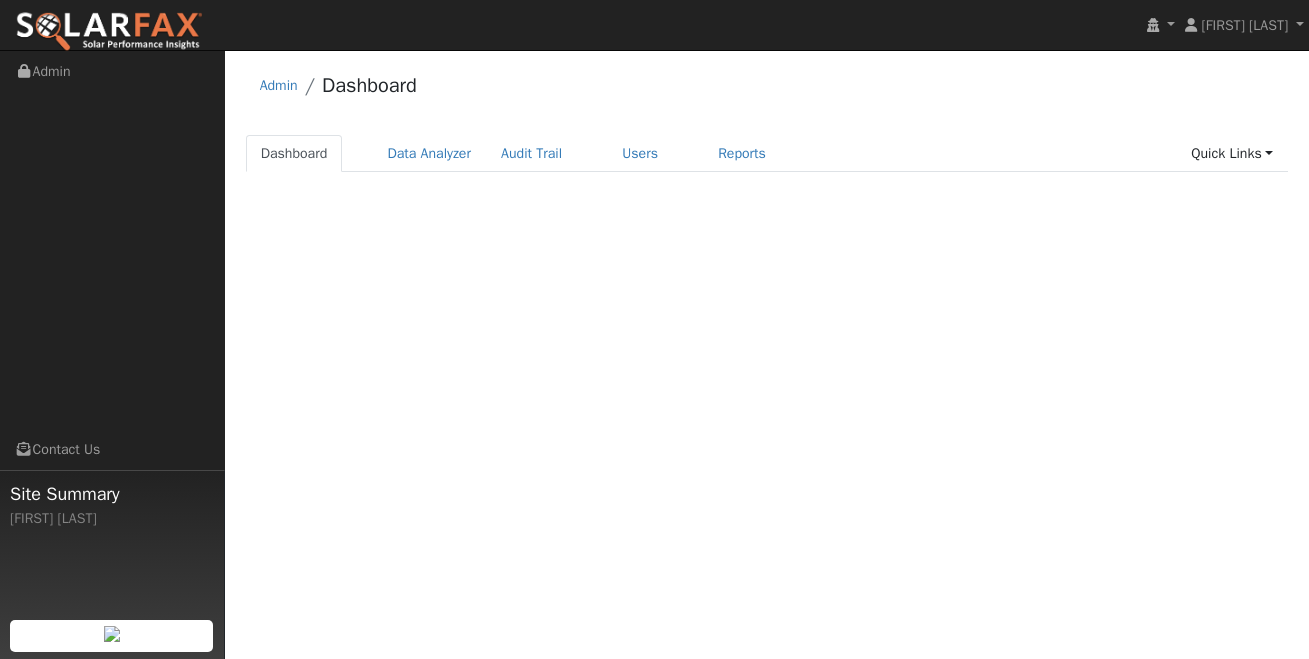 scroll, scrollTop: 0, scrollLeft: 0, axis: both 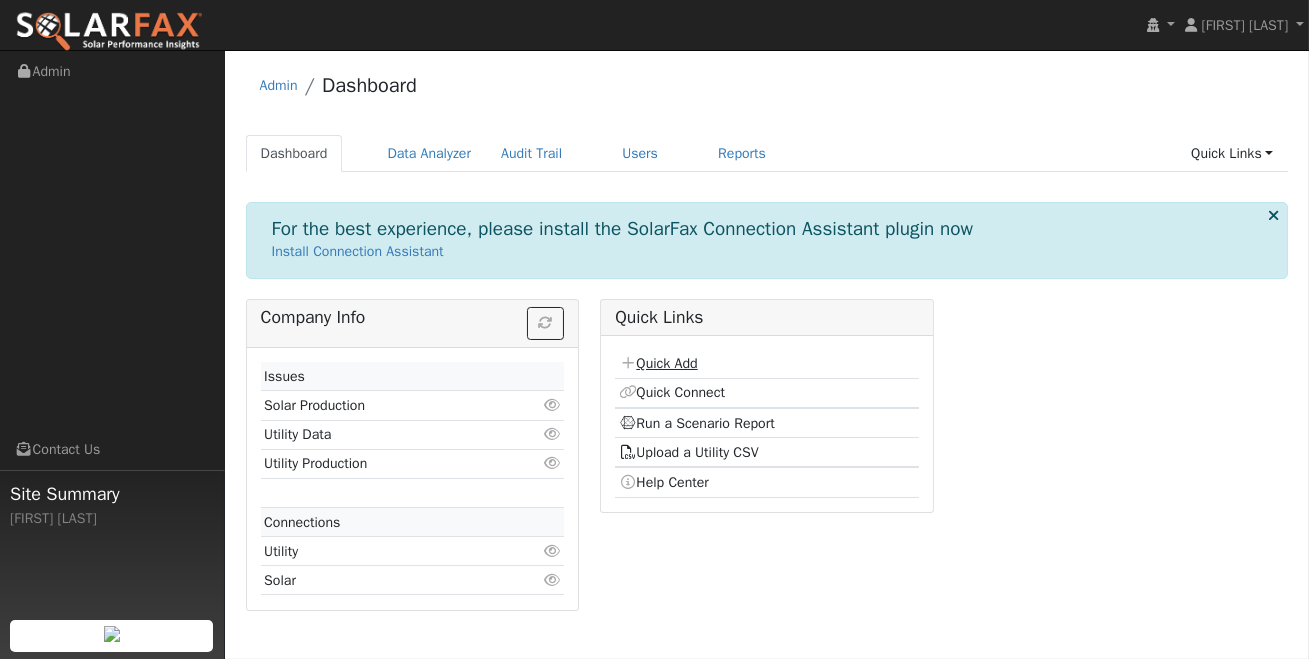 click on "Quick Add" at bounding box center [658, 363] 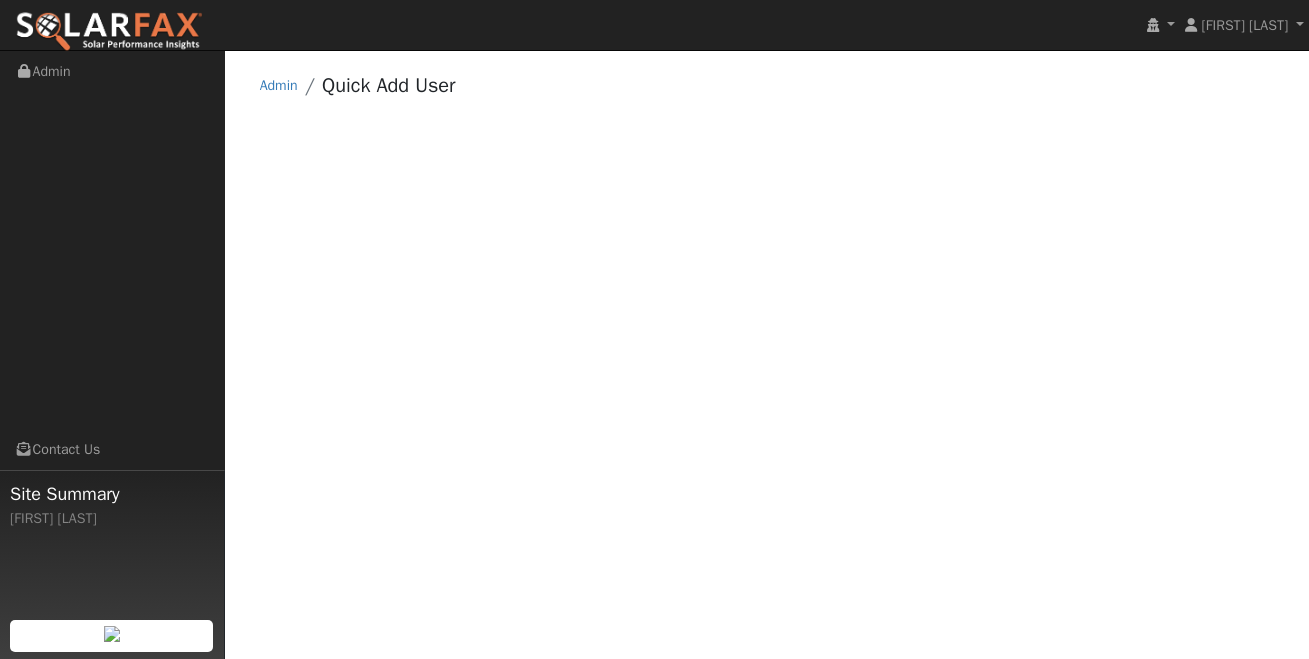 scroll, scrollTop: 0, scrollLeft: 0, axis: both 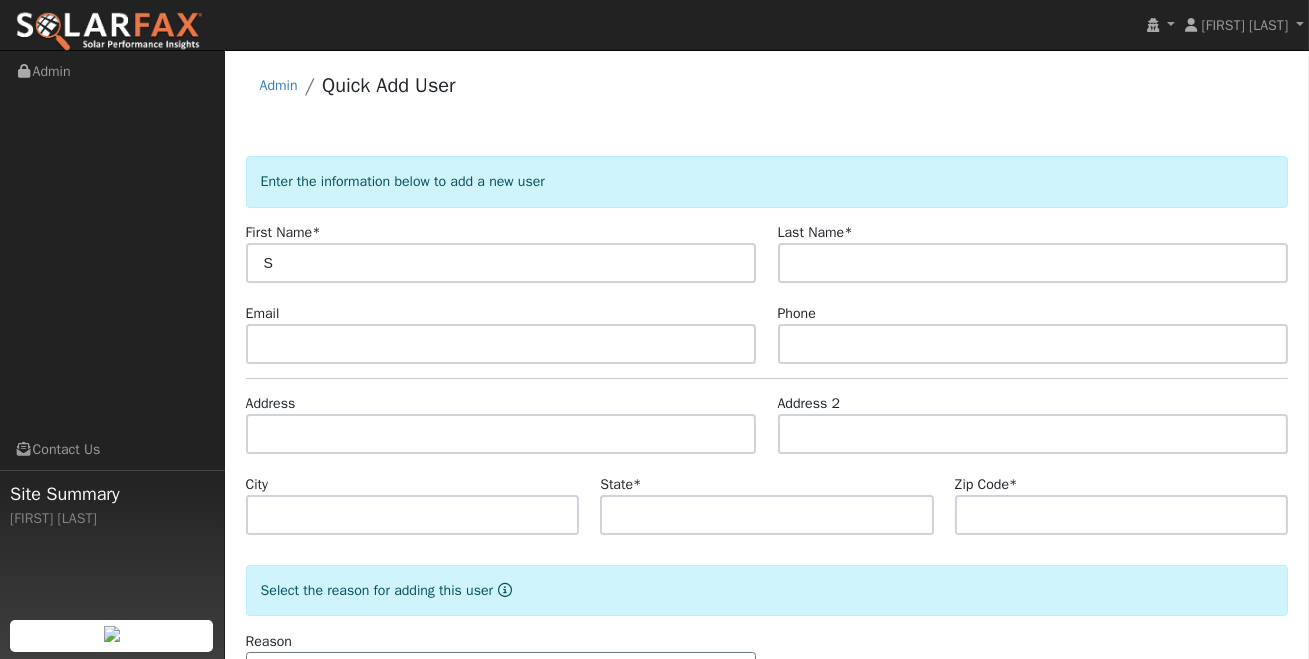 type on "S" 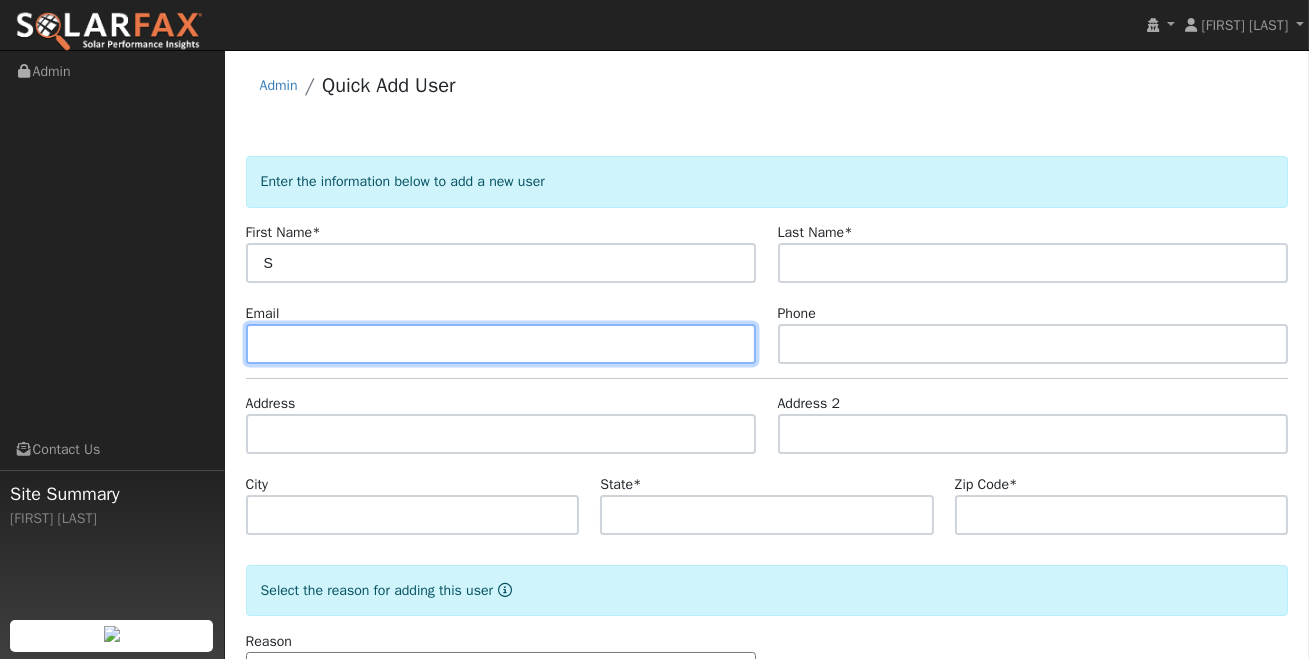 click at bounding box center (501, 344) 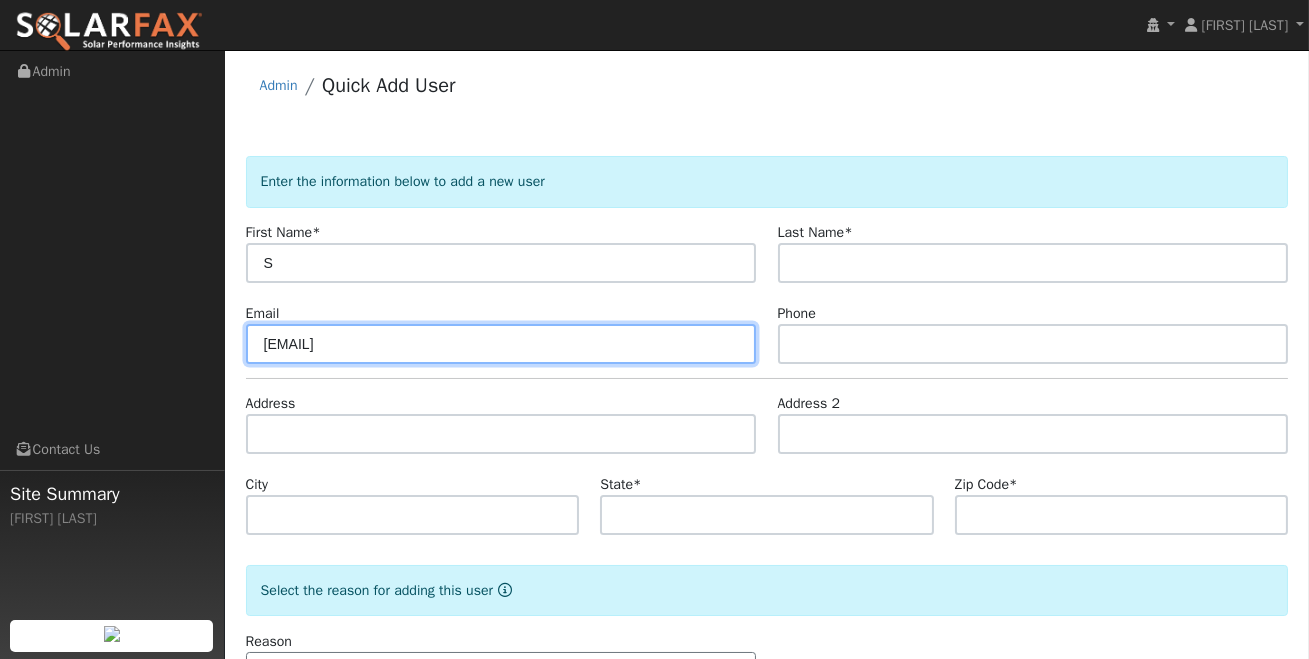 type on "[EMAIL]" 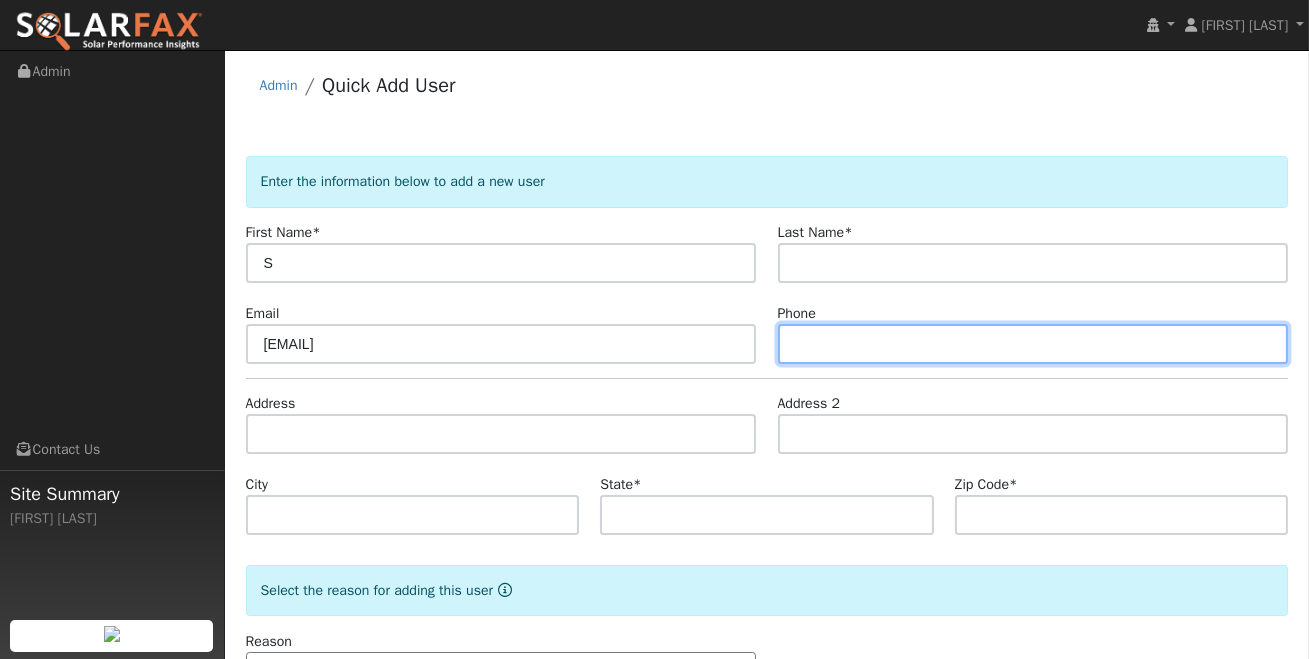 click at bounding box center [1033, 344] 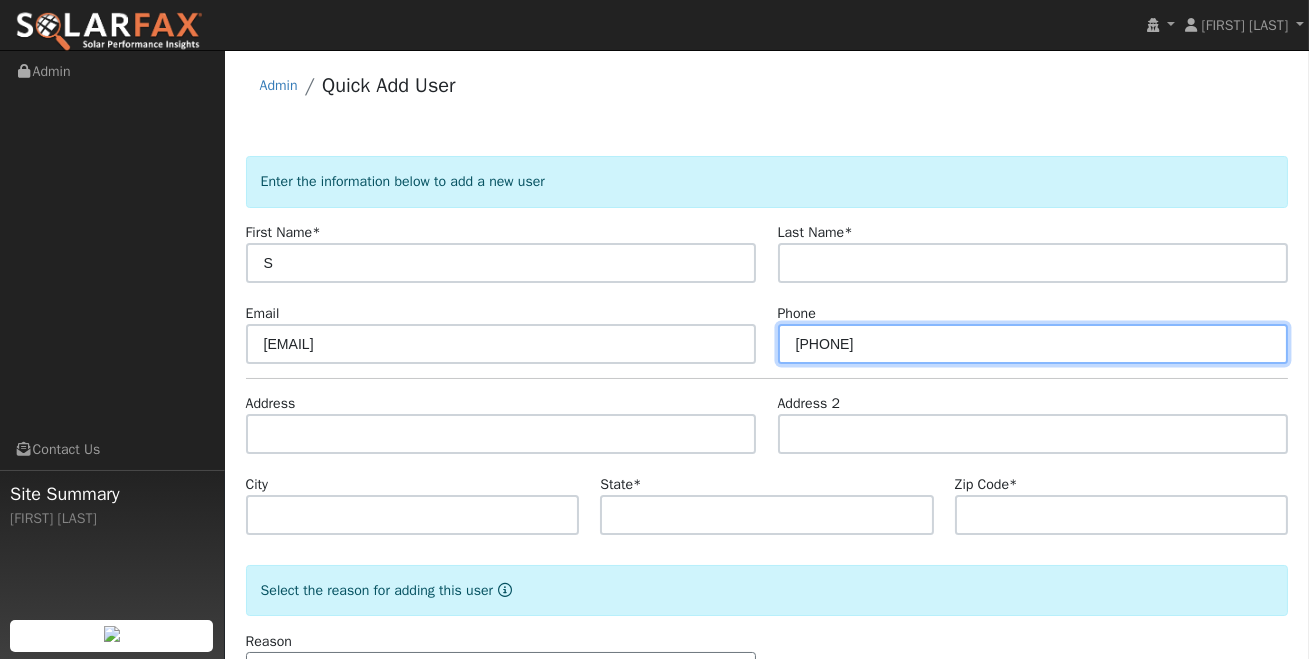 type on "[PHONE]" 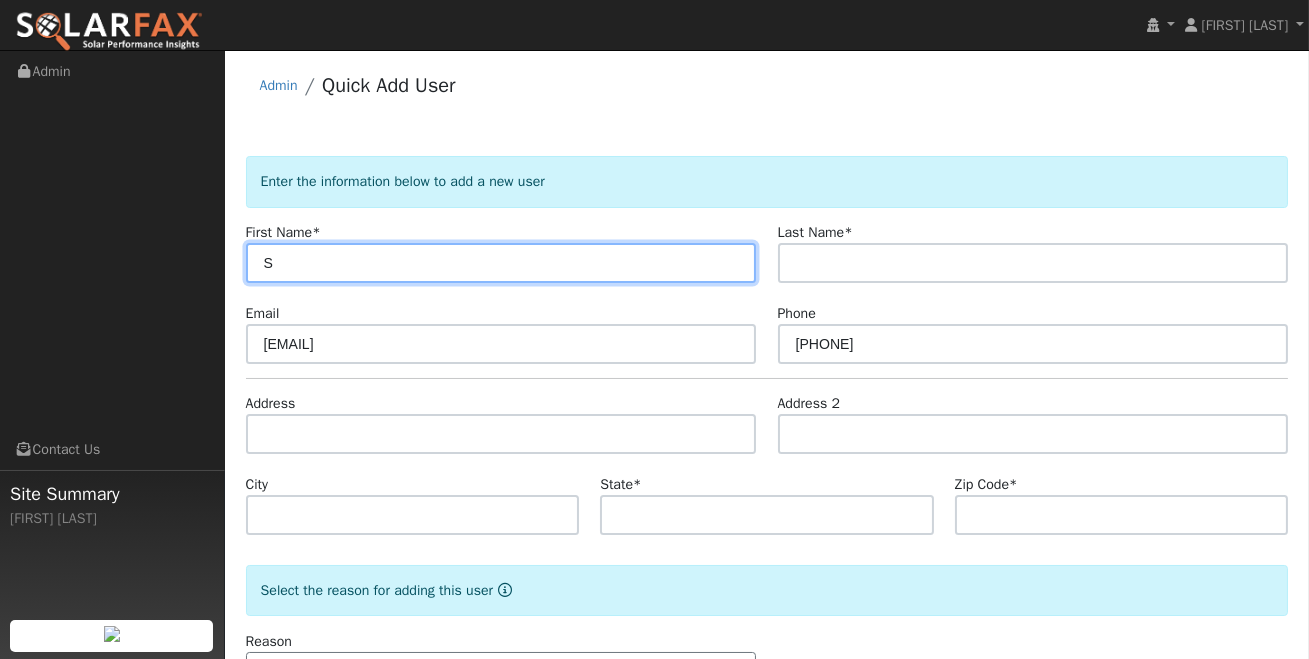 click on "S" at bounding box center [501, 263] 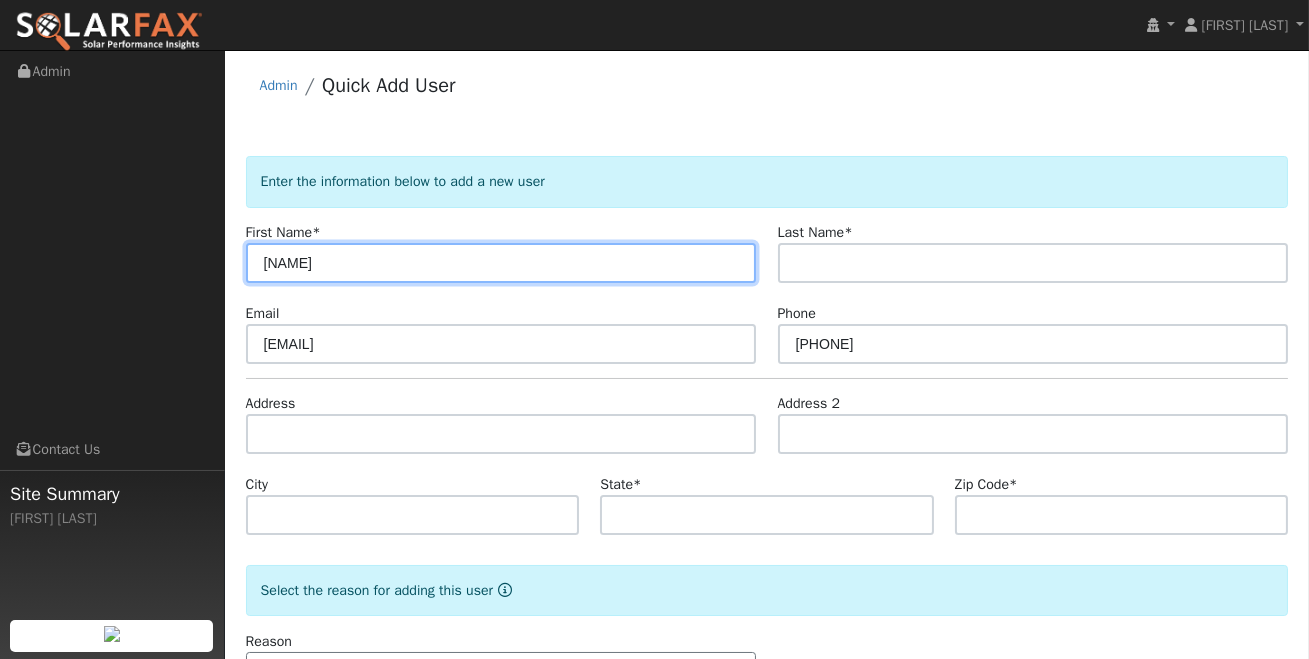 type on "[NAME]" 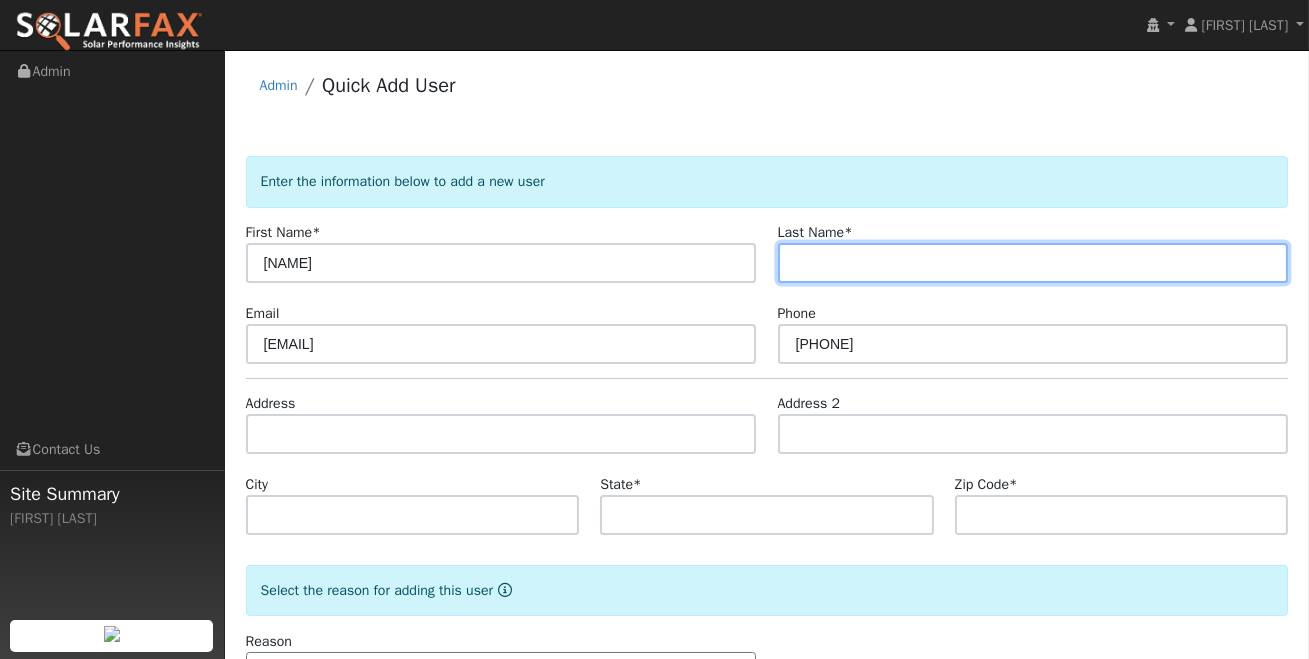click at bounding box center (1033, 263) 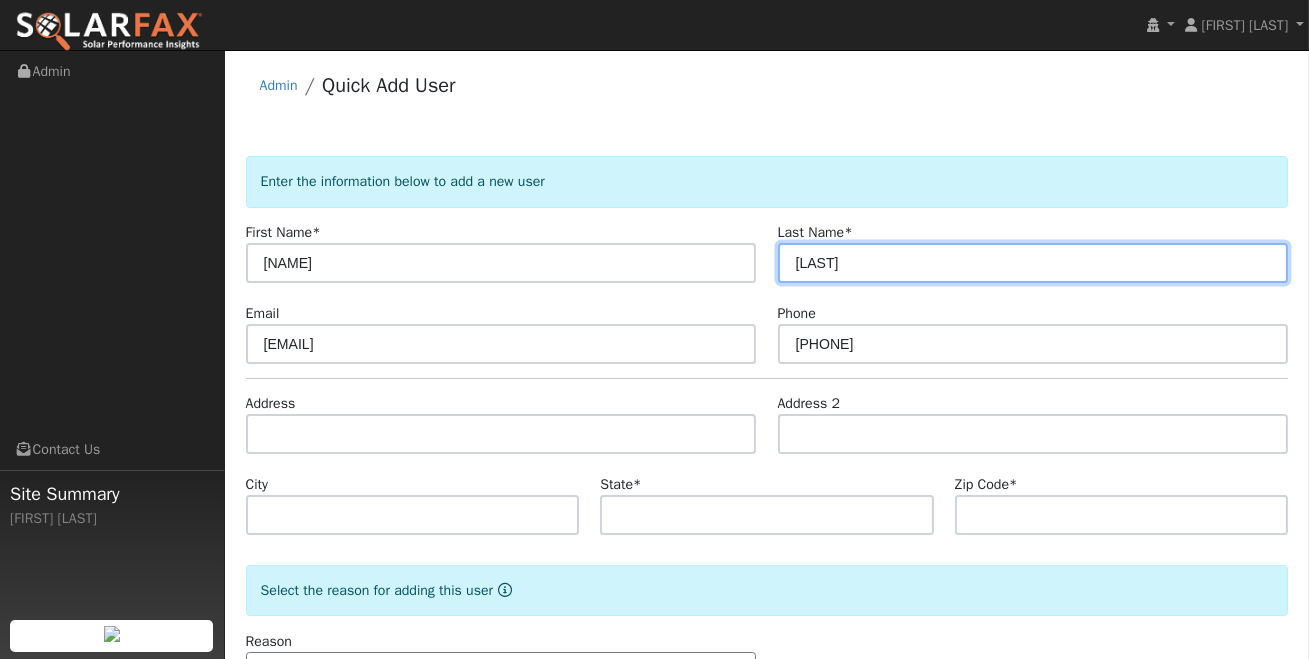 type on "[LAST]" 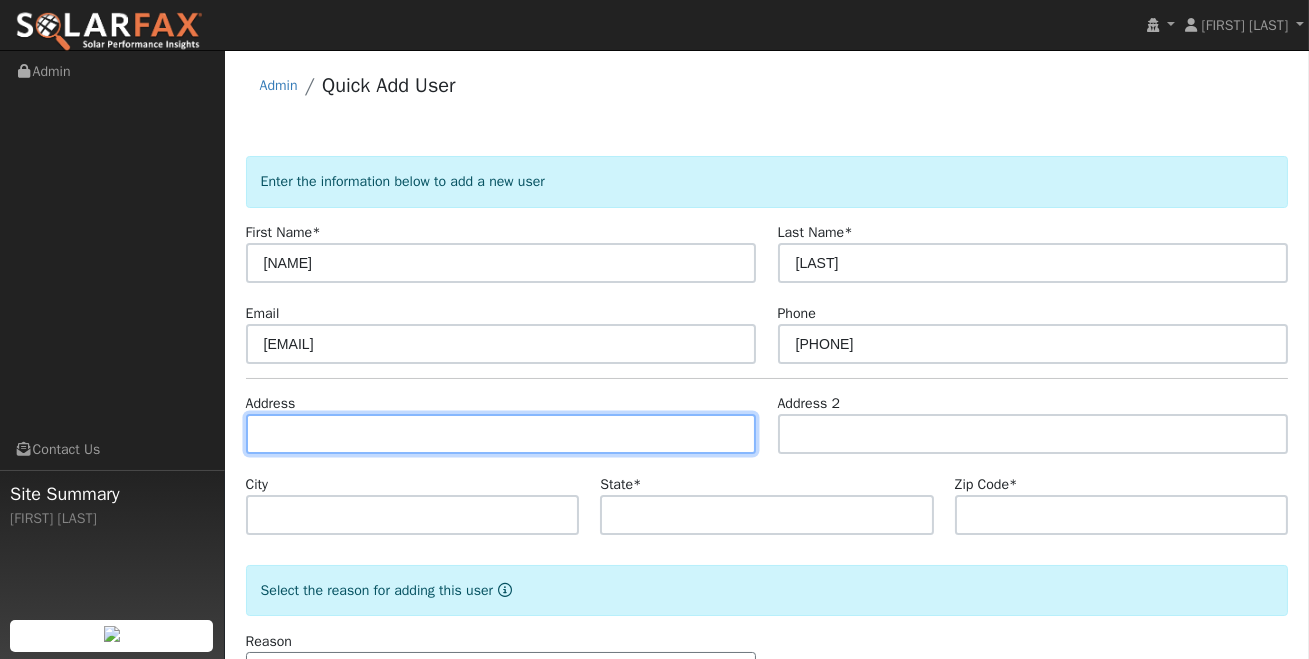 click at bounding box center (501, 434) 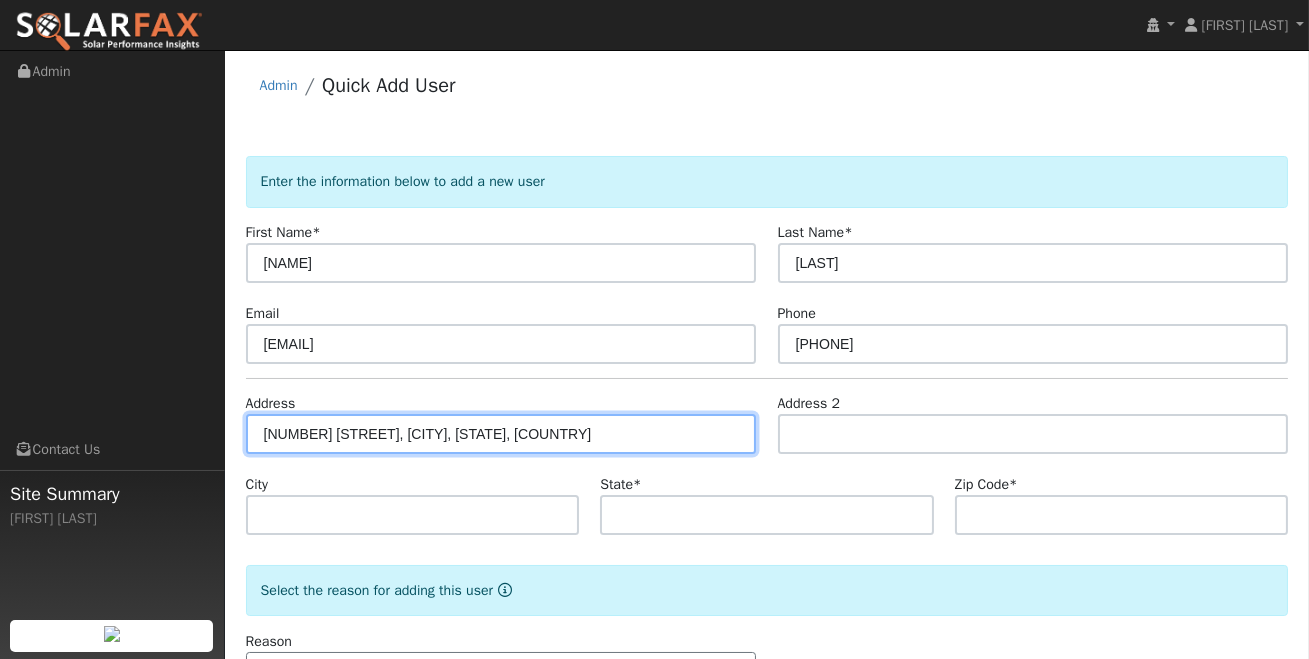 type on "[NUMBER] [STREET]" 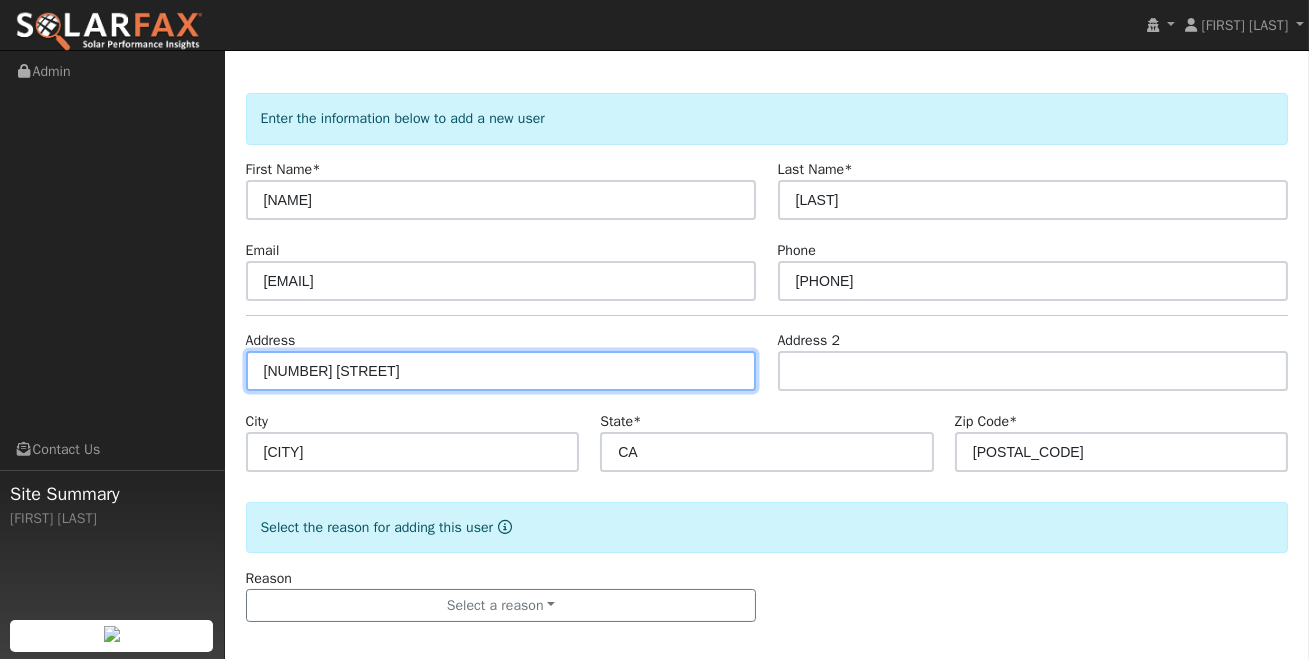 scroll, scrollTop: 75, scrollLeft: 0, axis: vertical 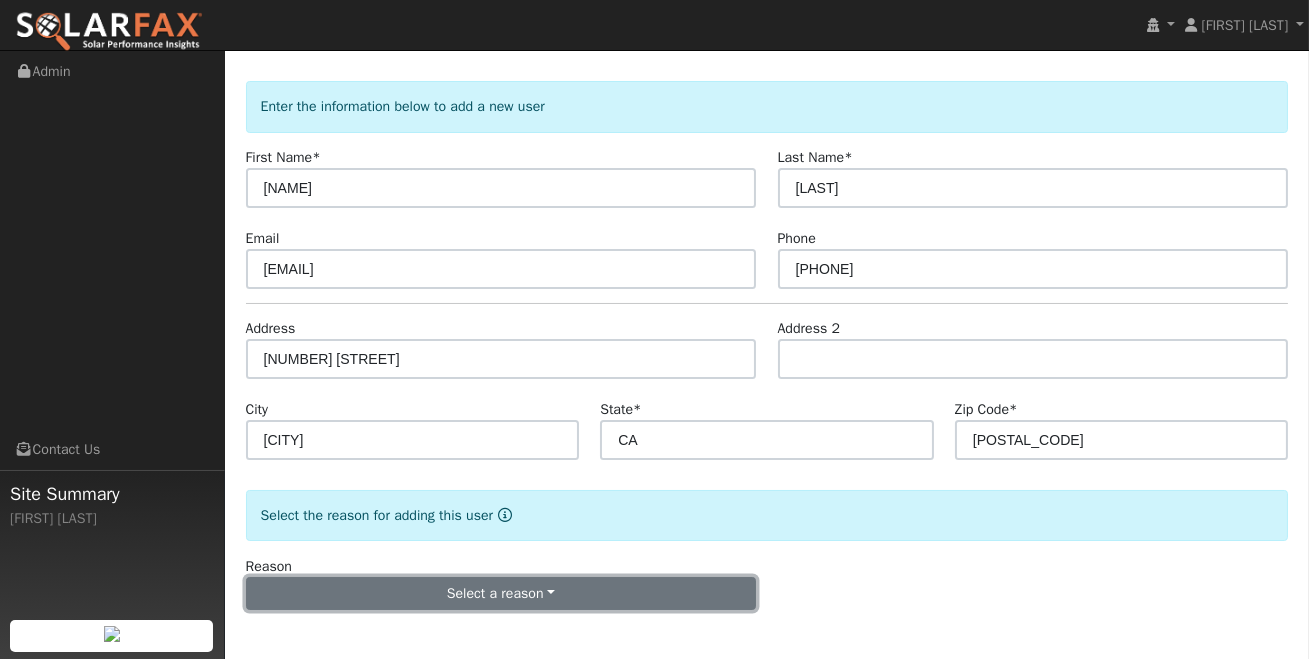 click on "Select a reason" at bounding box center [501, 594] 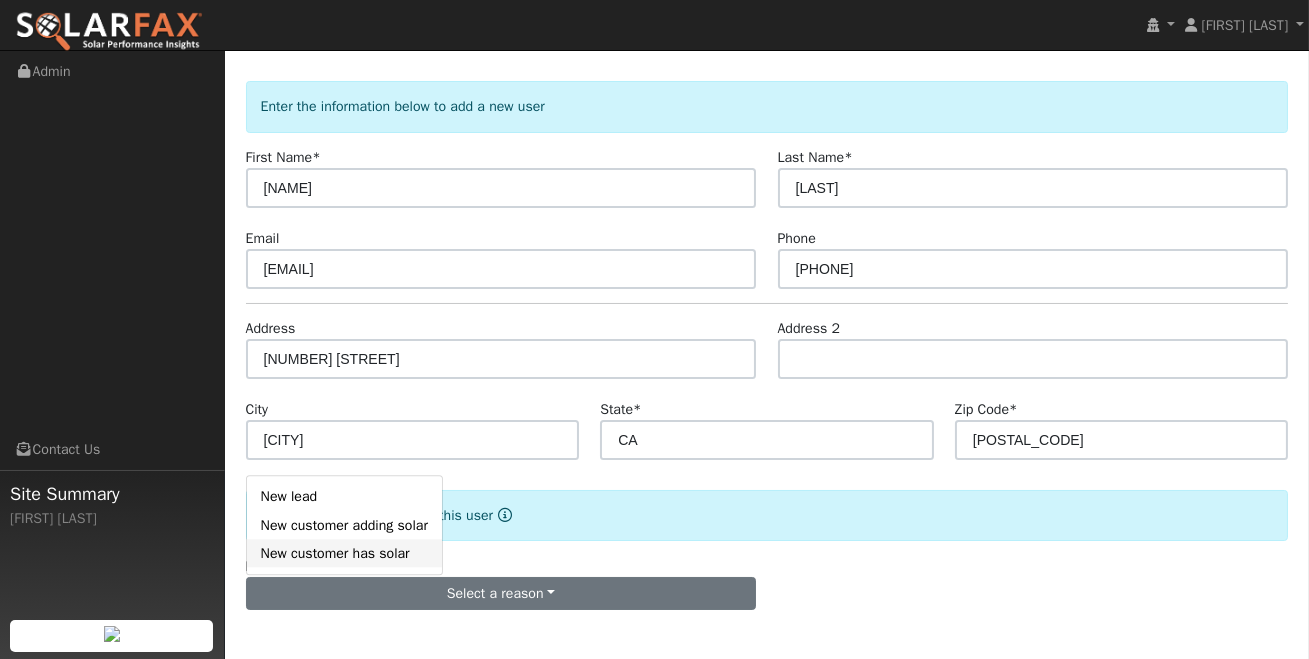 click on "New customer has solar" at bounding box center (344, 553) 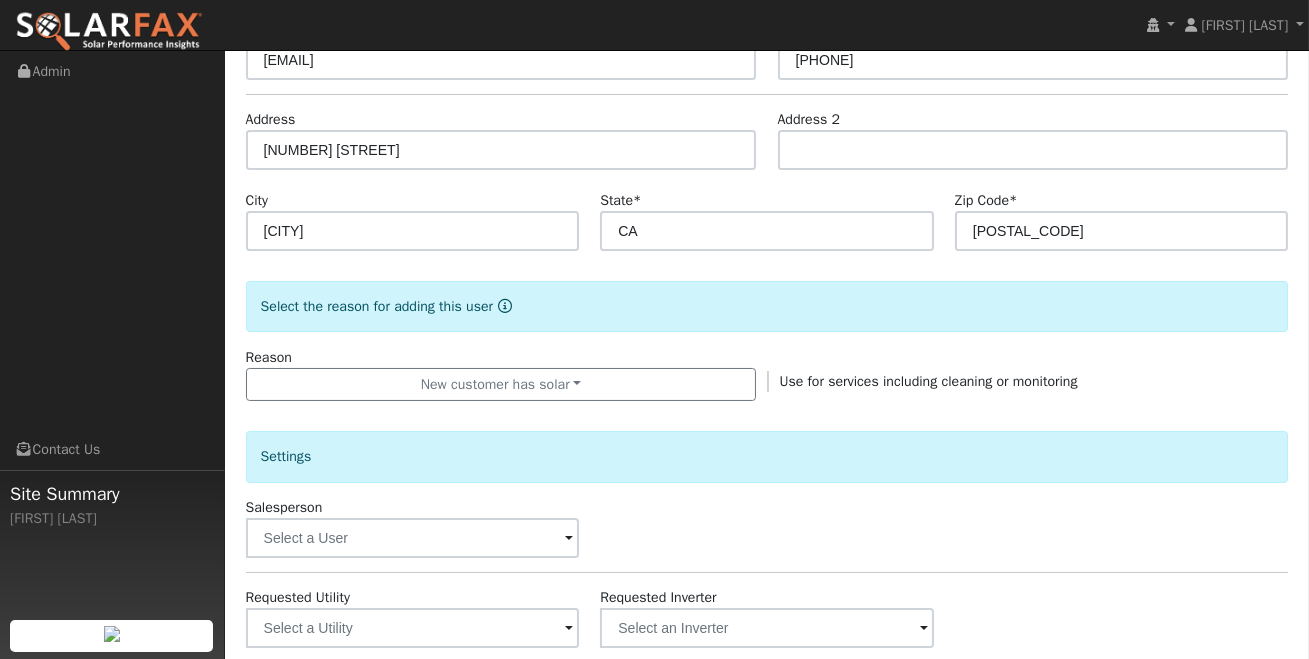 scroll, scrollTop: 285, scrollLeft: 0, axis: vertical 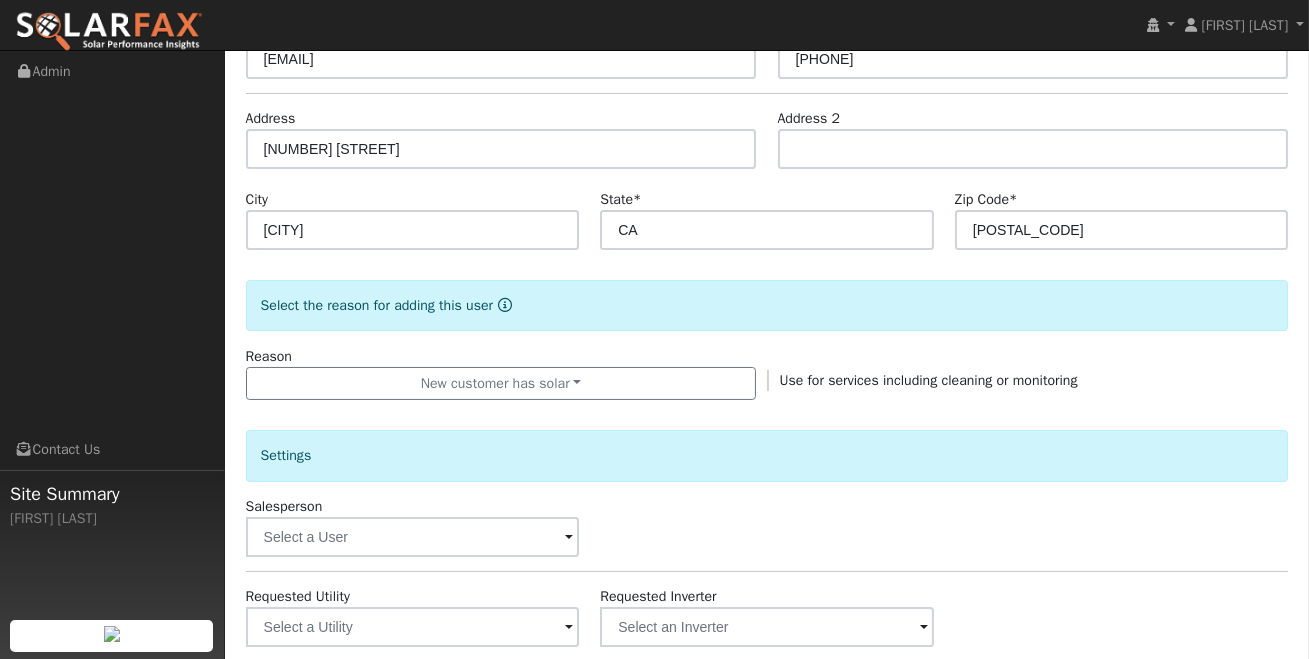 click at bounding box center [569, 538] 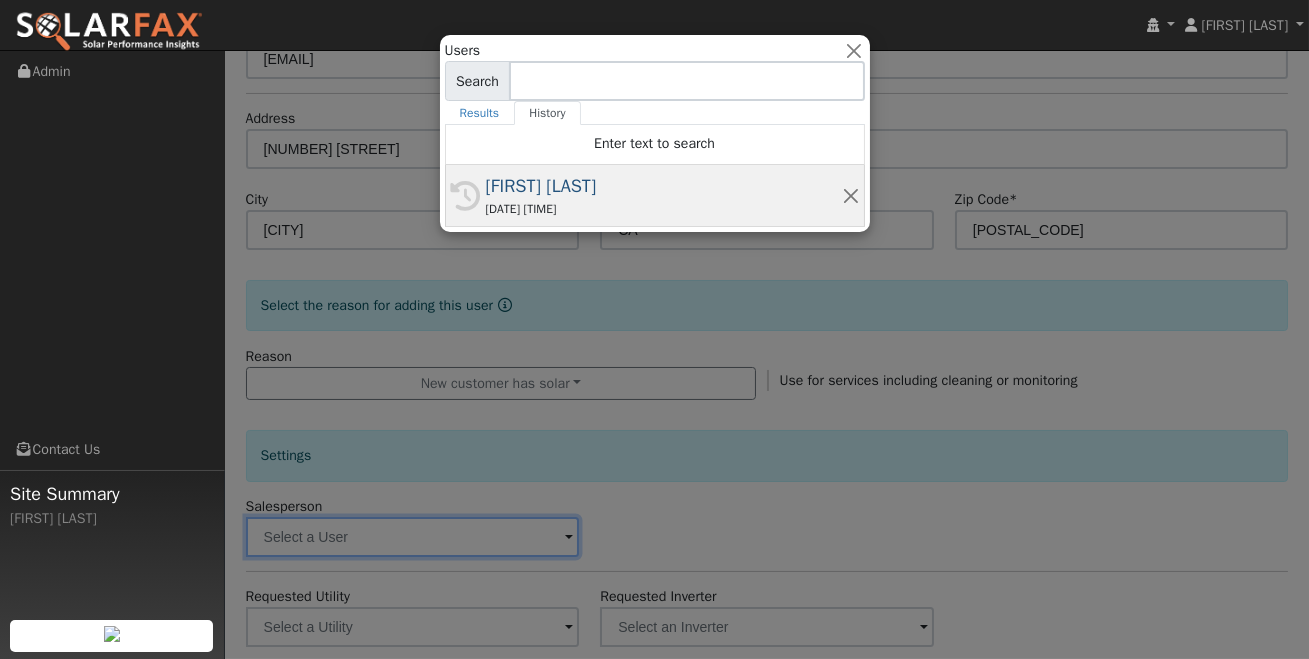 click on "[FIRST] [LAST]" at bounding box center [664, 186] 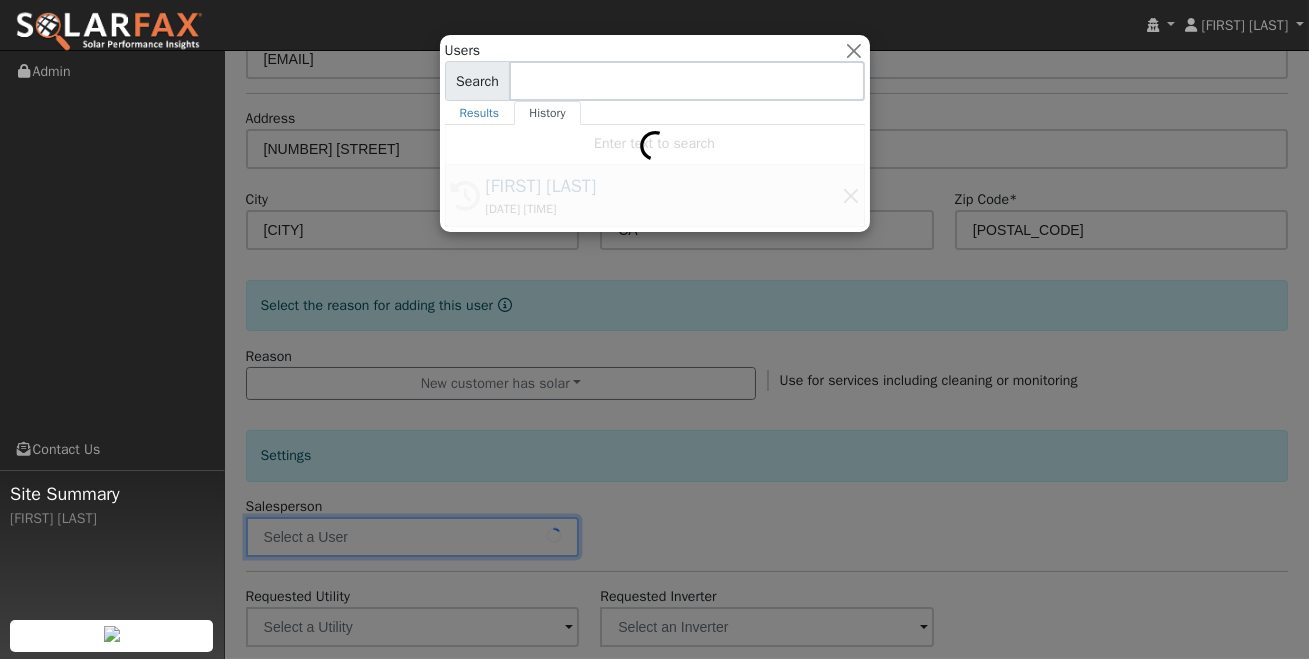 type on "[FIRST] [LAST]" 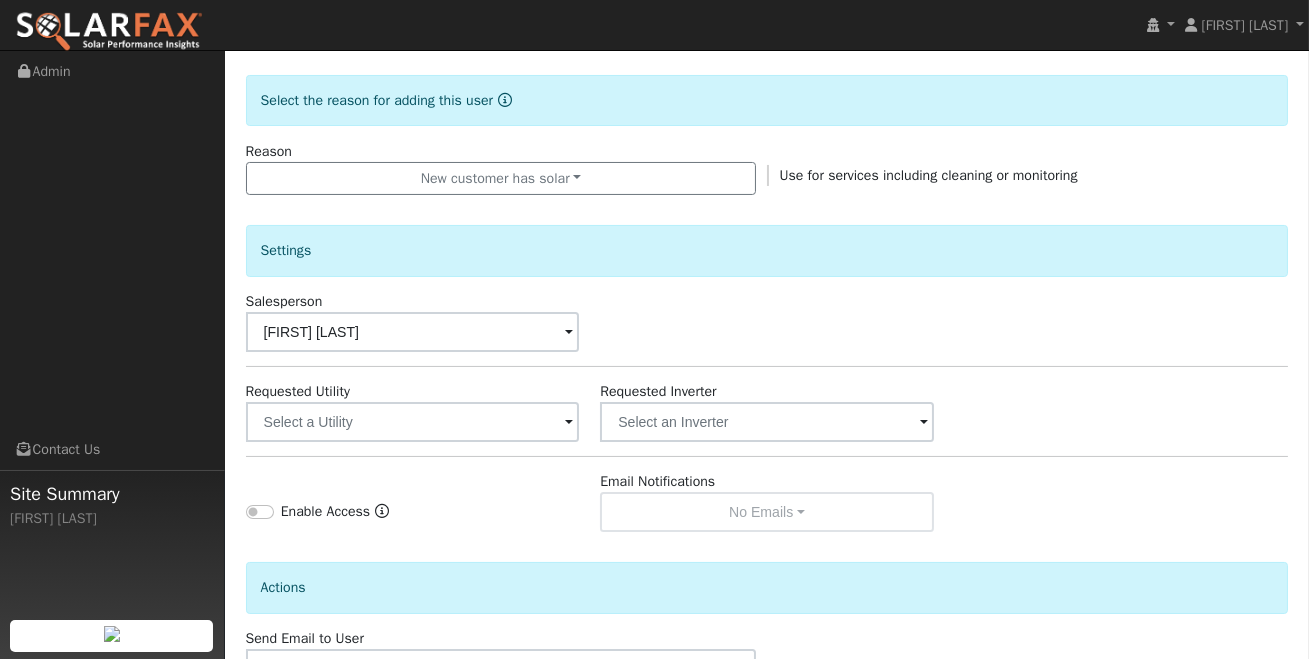 scroll, scrollTop: 491, scrollLeft: 0, axis: vertical 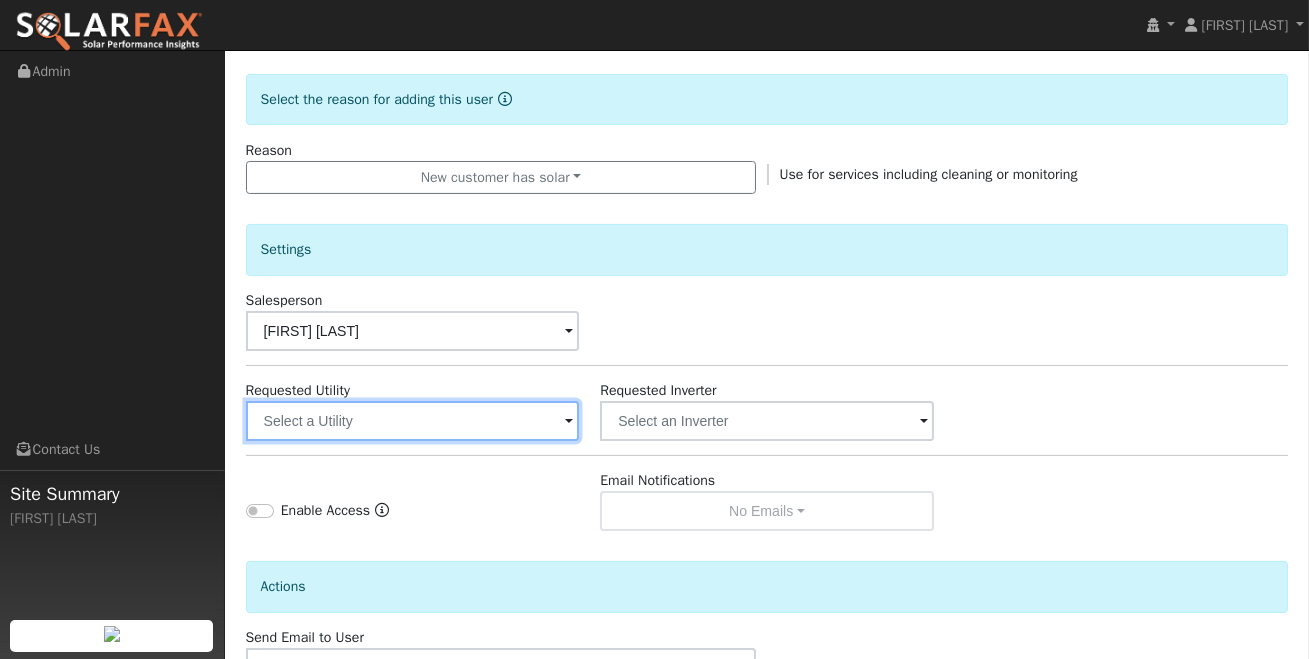 click at bounding box center [413, 421] 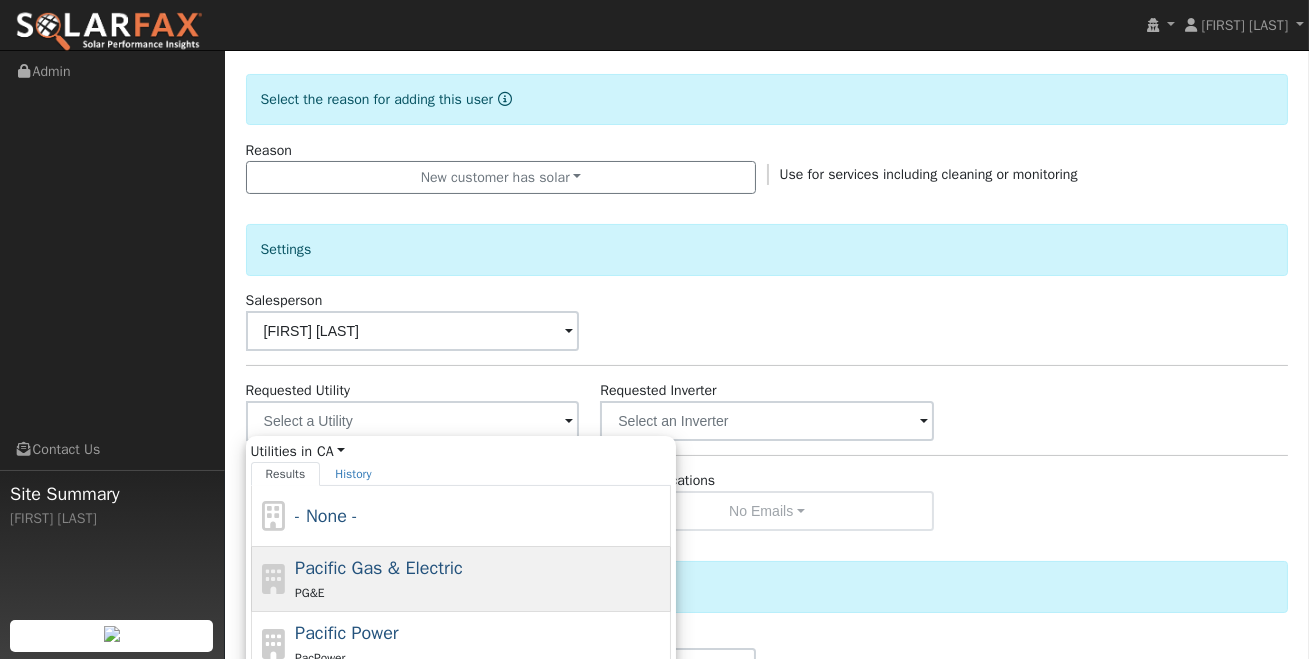 click on "Pacific Gas & Electric" at bounding box center (379, 568) 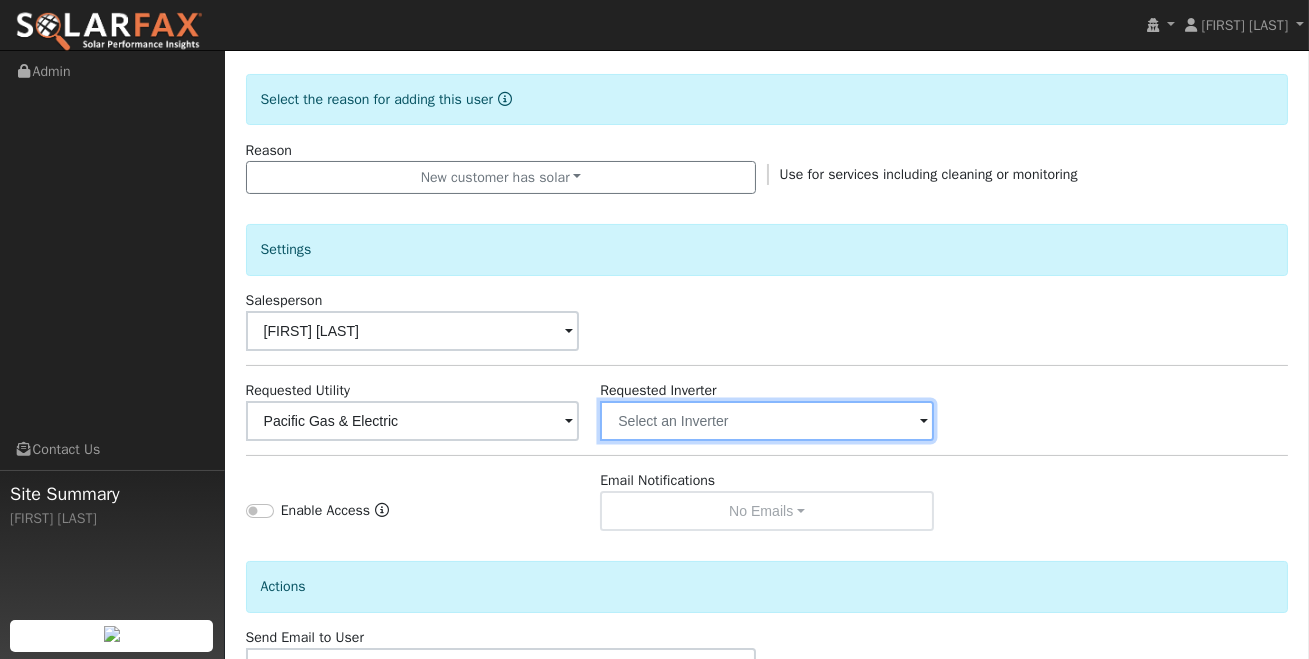 click at bounding box center (413, 421) 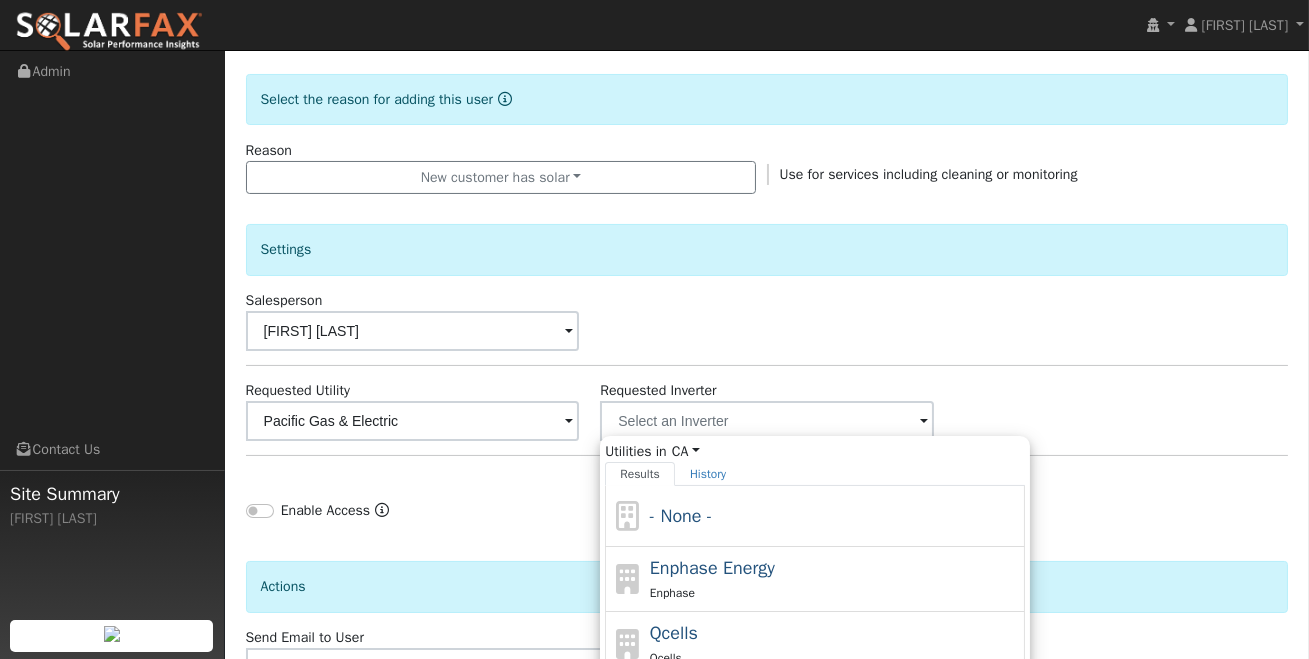 click on "Salesperson [FIRST] [LAST]" at bounding box center (767, 320) 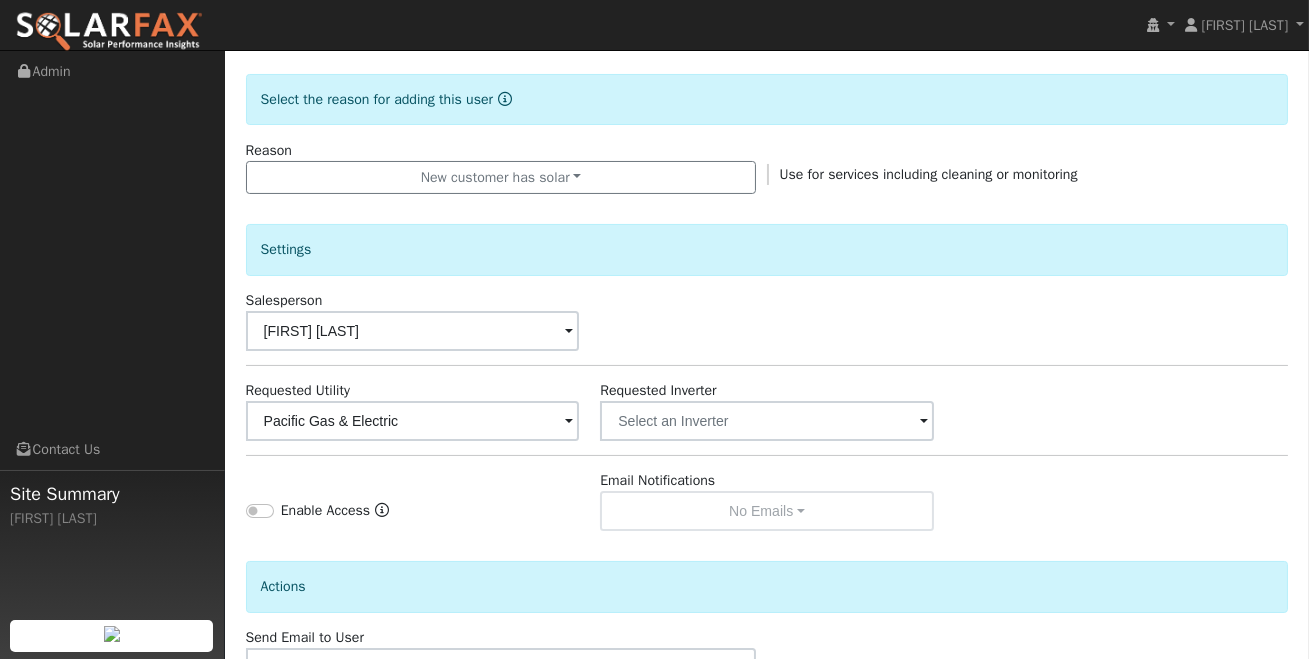 scroll, scrollTop: 632, scrollLeft: 0, axis: vertical 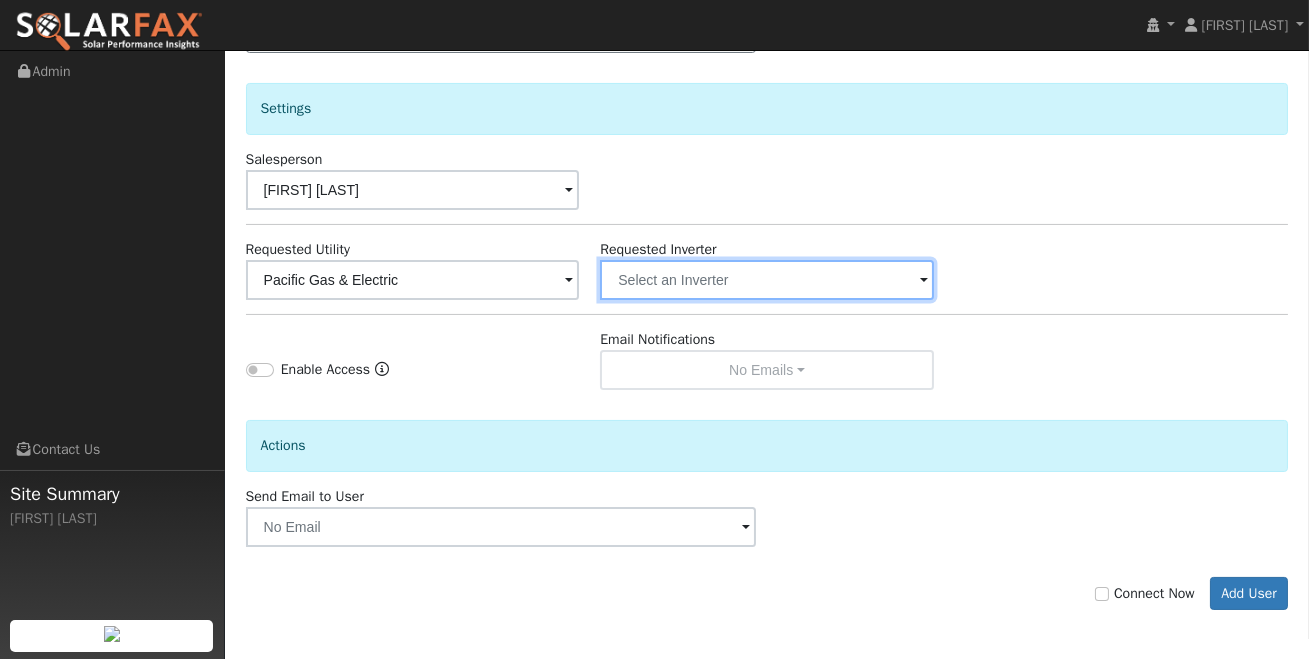 click at bounding box center (413, 280) 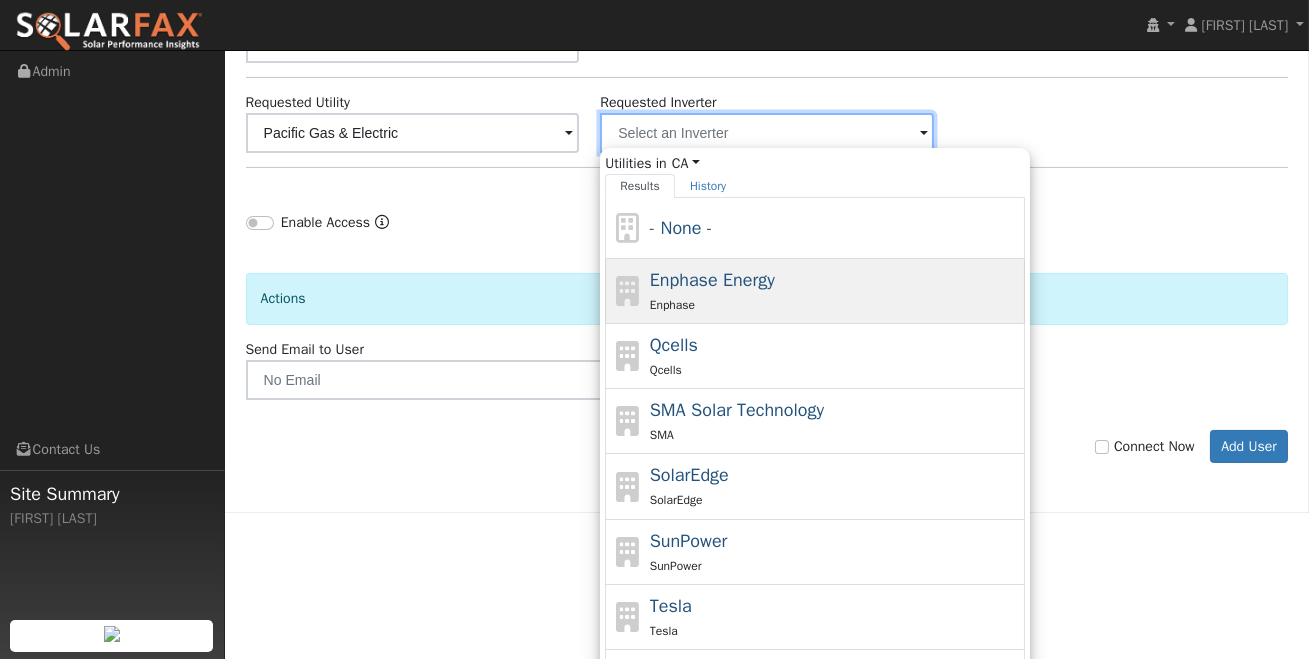 scroll, scrollTop: 809, scrollLeft: 0, axis: vertical 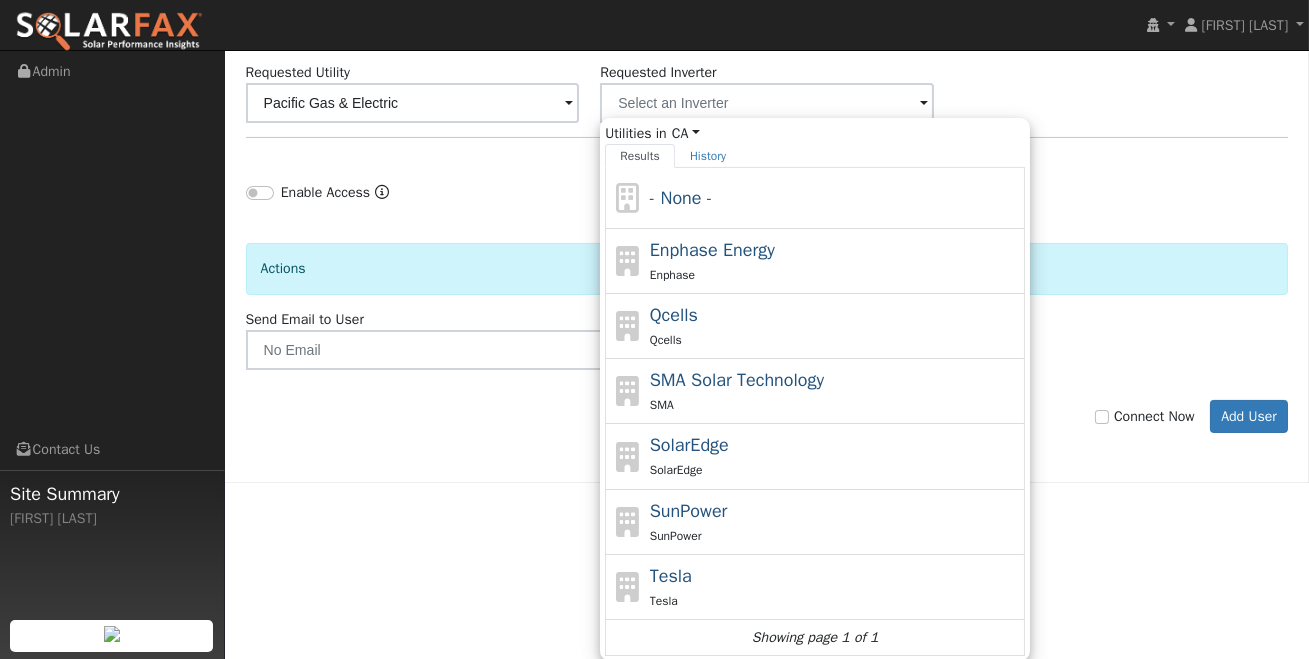 click on "Actions" at bounding box center [767, 260] 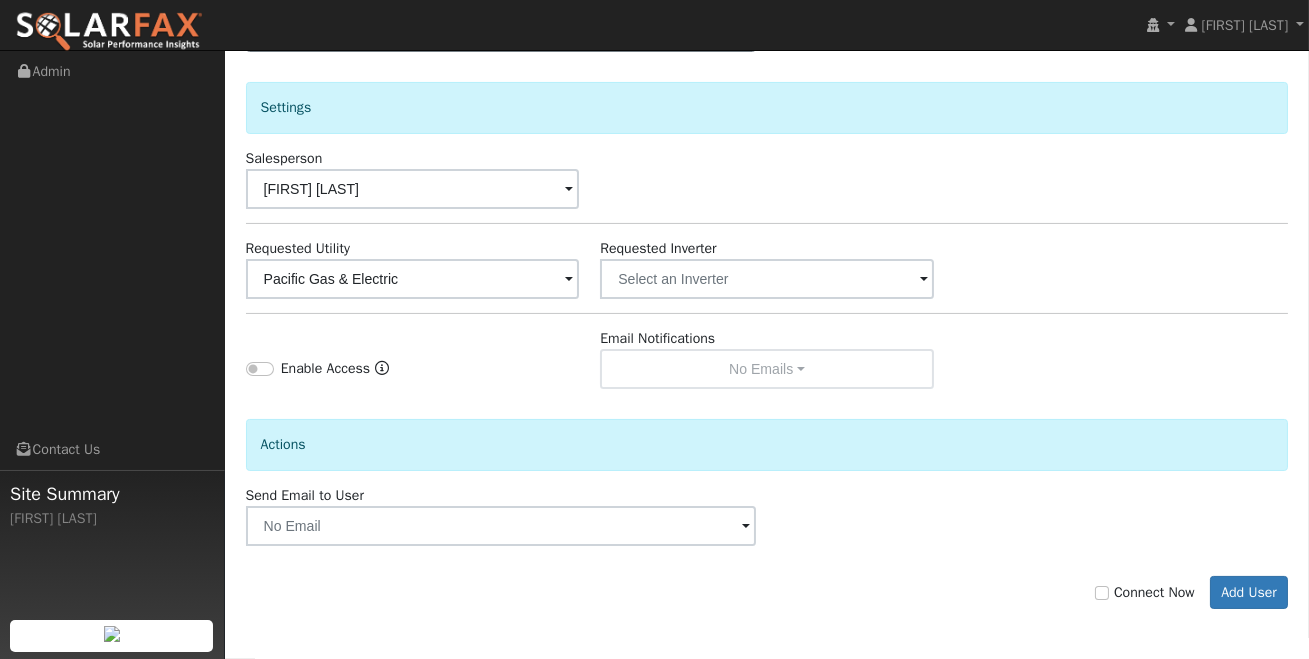 scroll, scrollTop: 632, scrollLeft: 0, axis: vertical 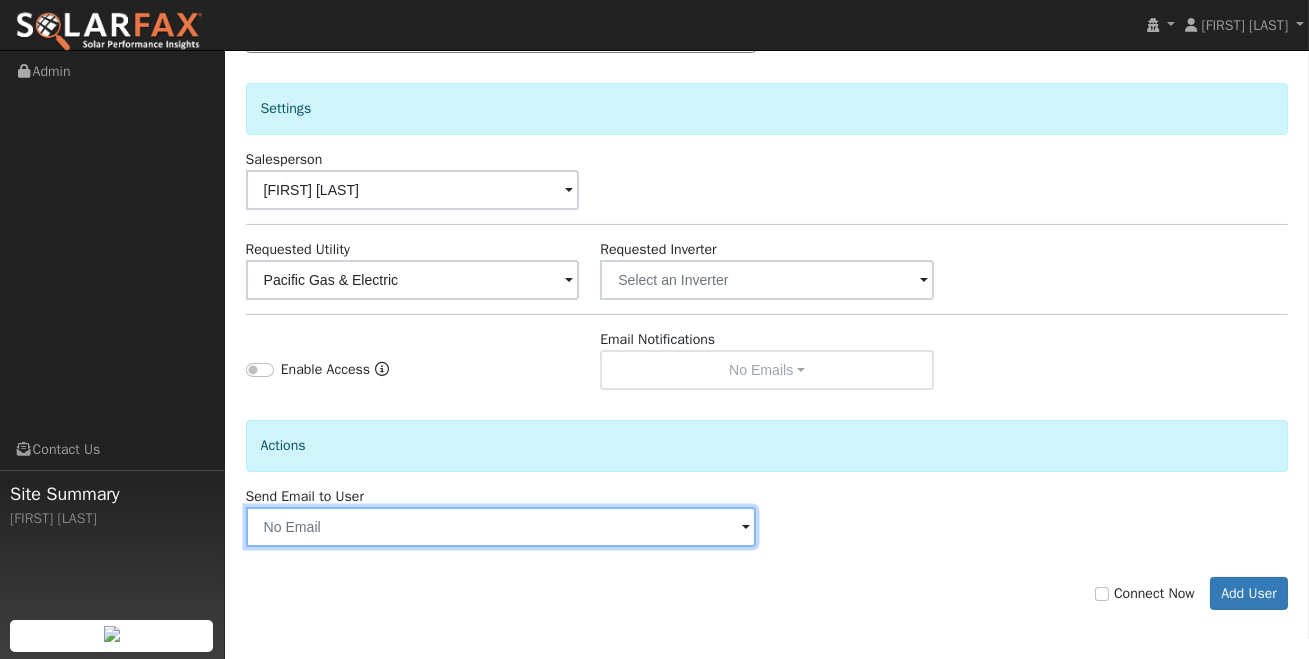 click at bounding box center [501, 527] 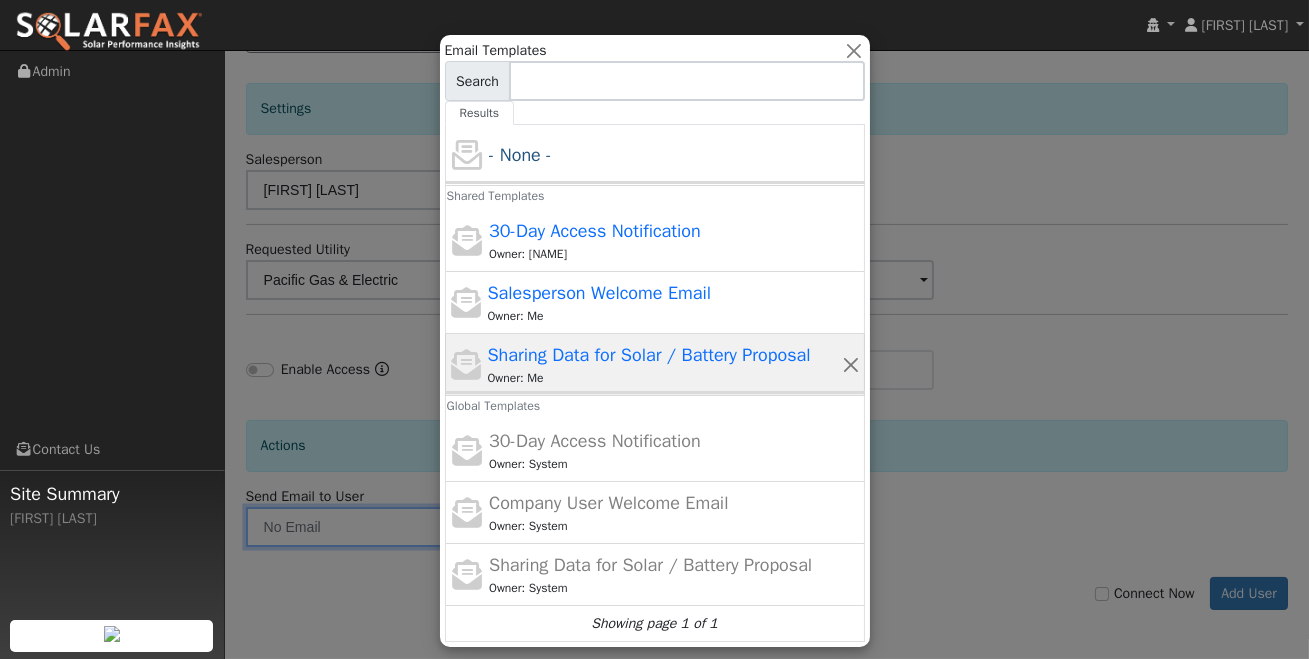 click on "Sharing Data for Solar / Battery Proposal" at bounding box center (648, 355) 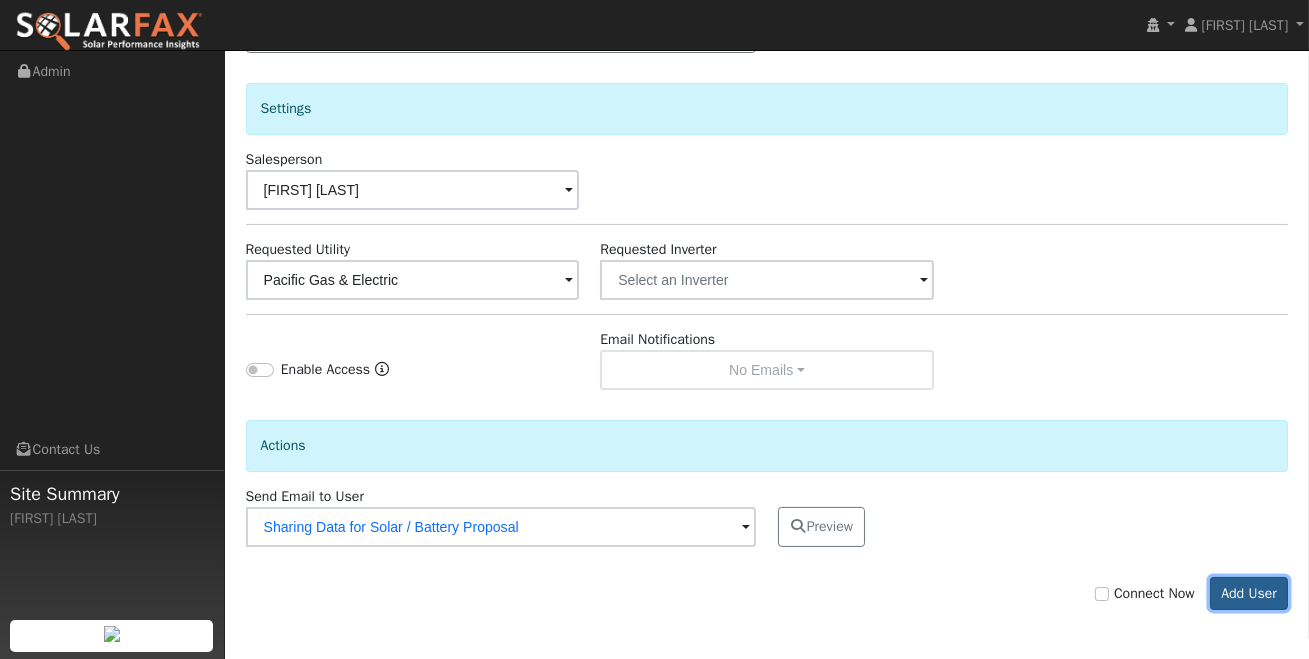 click on "Add User" at bounding box center (1249, 594) 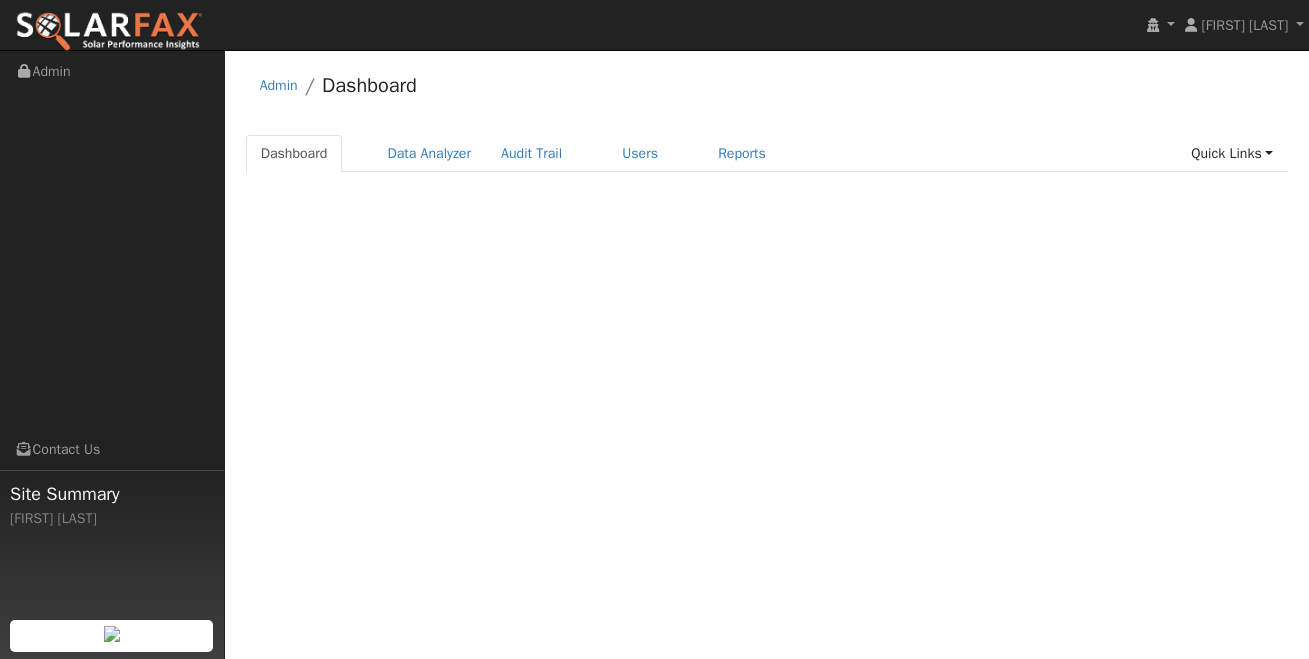 scroll, scrollTop: 0, scrollLeft: 0, axis: both 